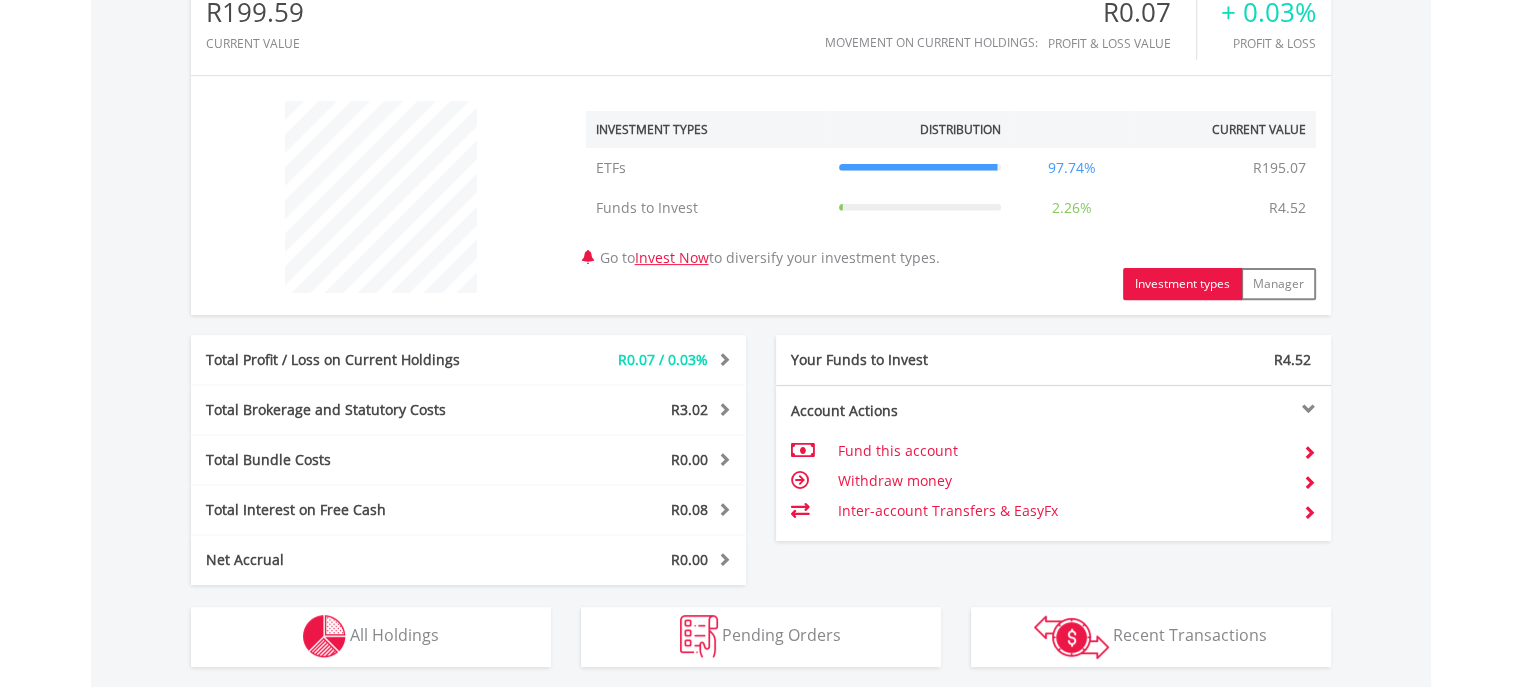 scroll, scrollTop: 994, scrollLeft: 0, axis: vertical 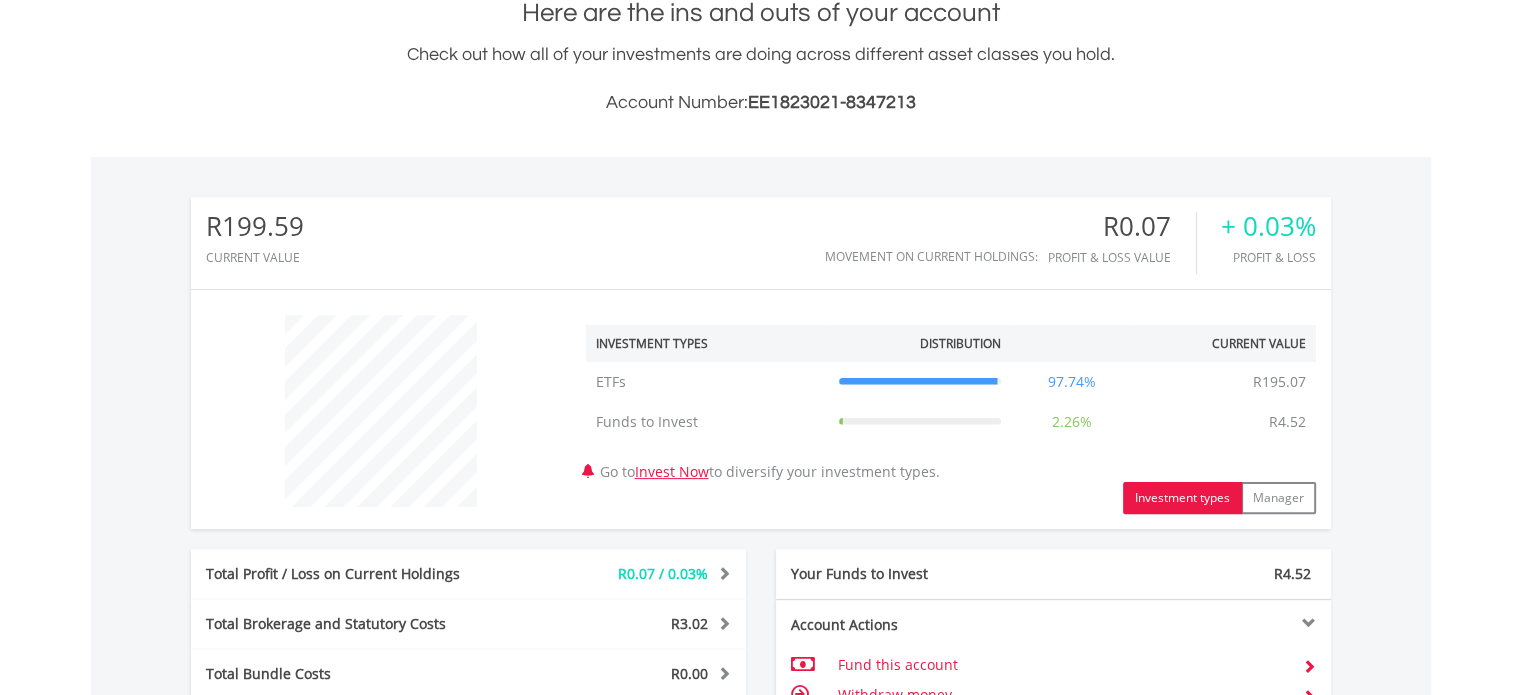click on "My Investments
Invest Now
New Listings
Sell
My Recurring Investments
Pending Orders
Switch Unit Trusts
Vouchers
Buy a Voucher
Redeem a Voucher" at bounding box center [760, 392] 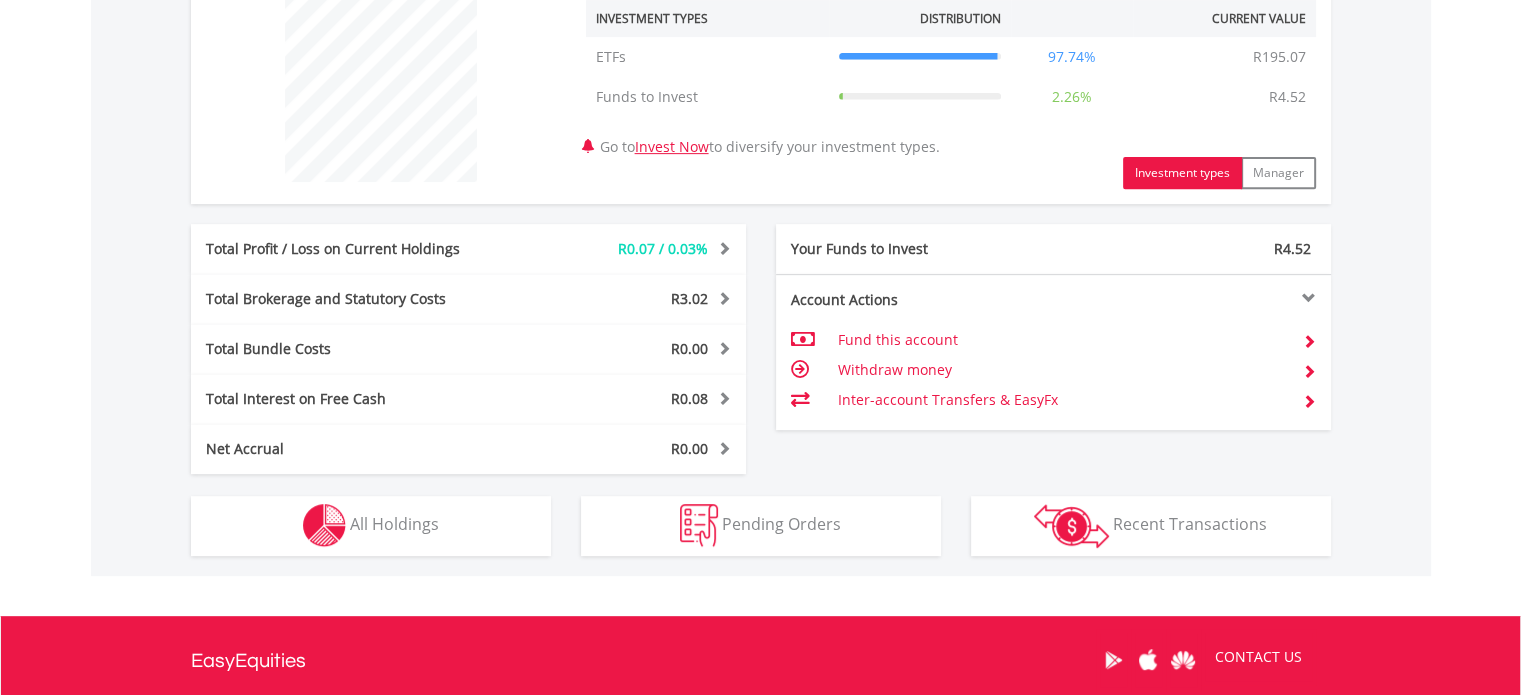 scroll, scrollTop: 0, scrollLeft: 0, axis: both 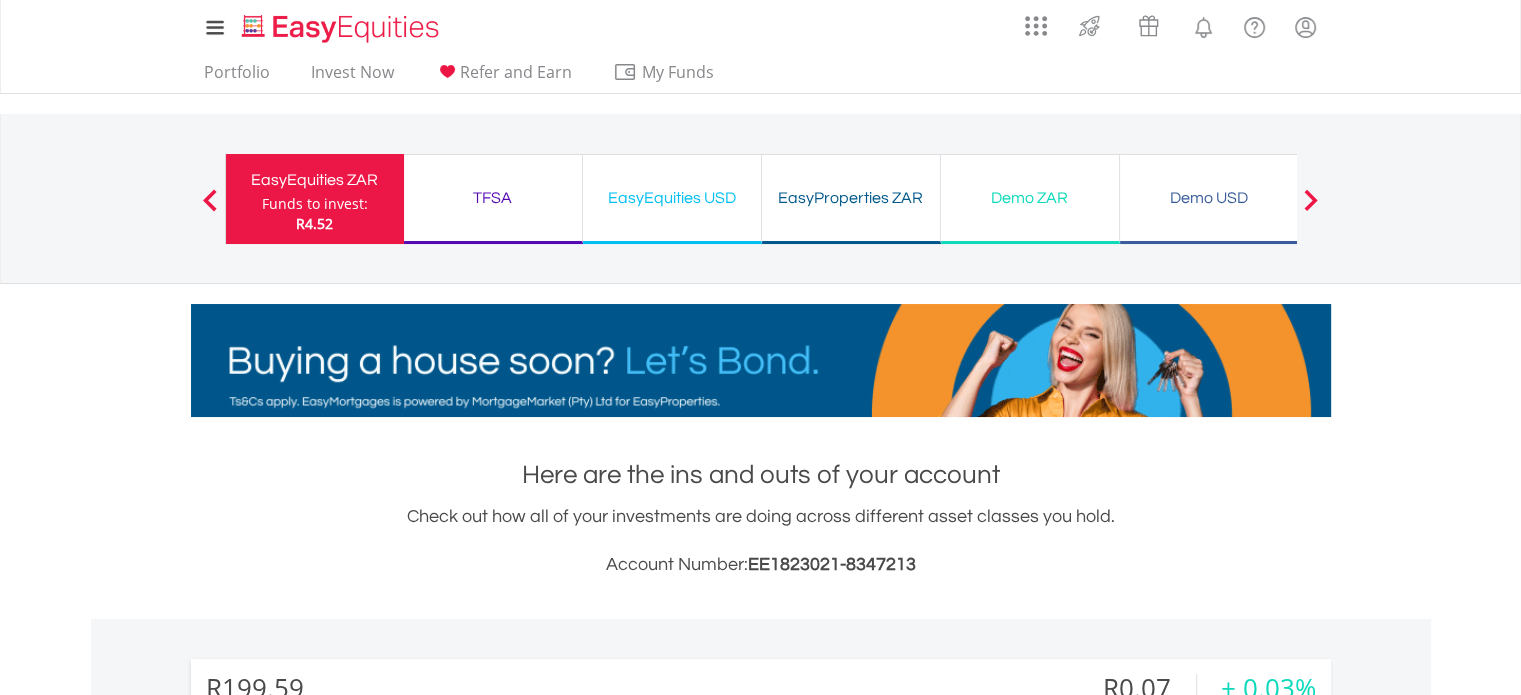 click on "TFSA" at bounding box center [493, 198] 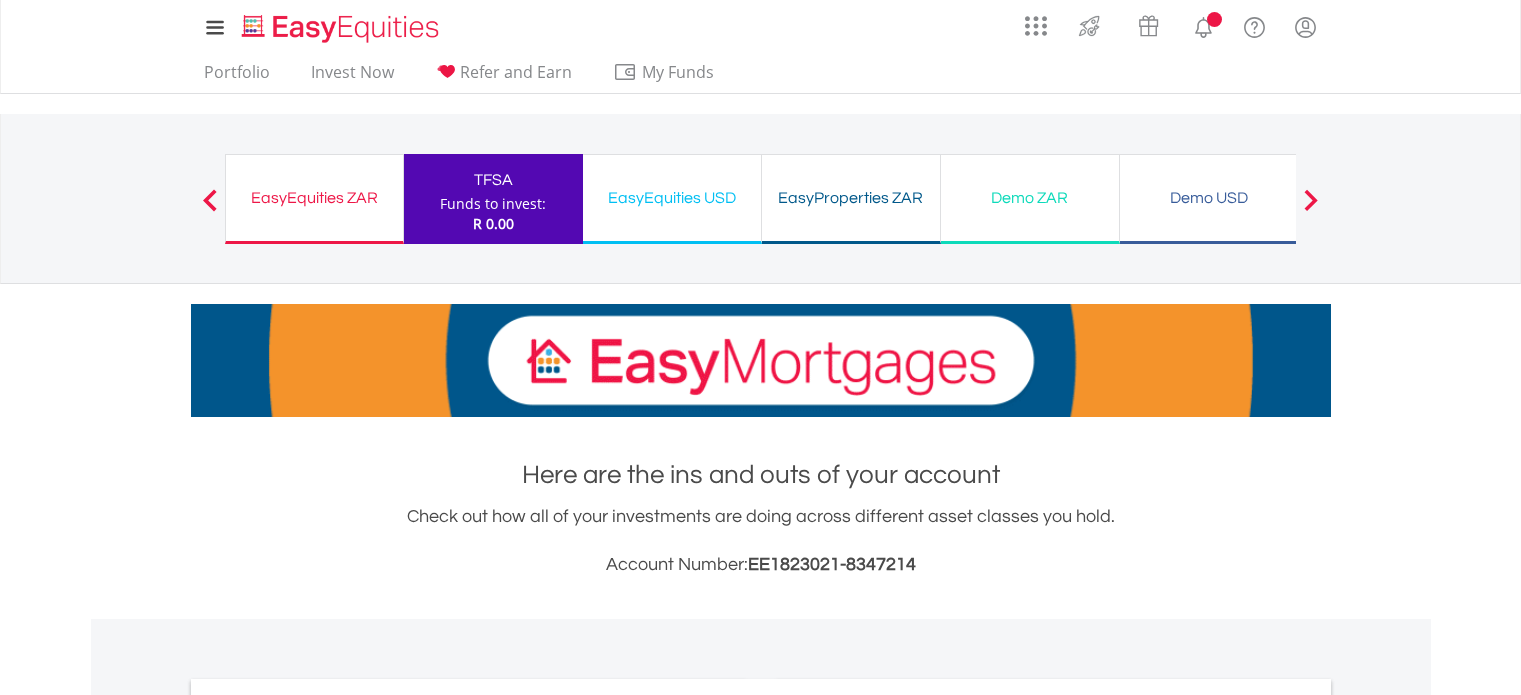 scroll, scrollTop: 0, scrollLeft: 0, axis: both 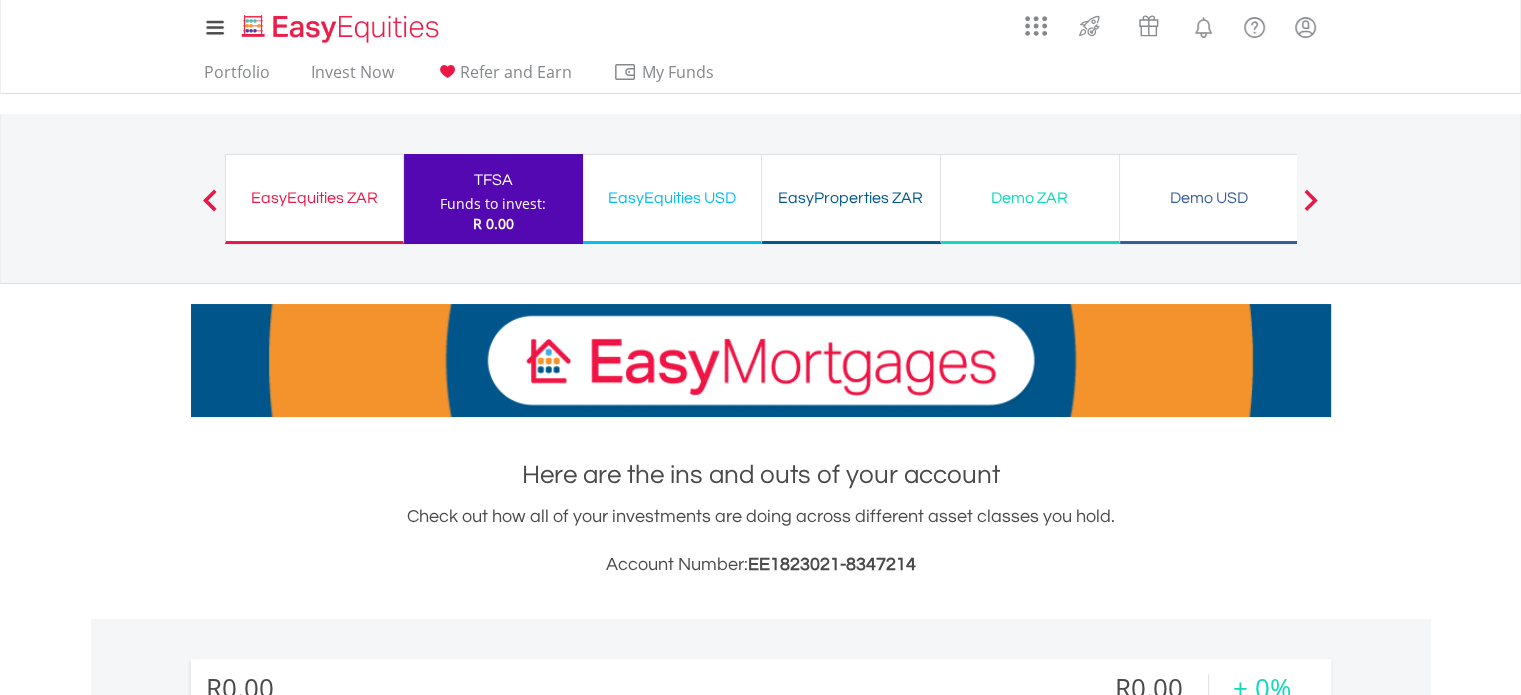 click on "EasyEquities ZAR
Funds to invest:
R 0.00" at bounding box center [314, 199] 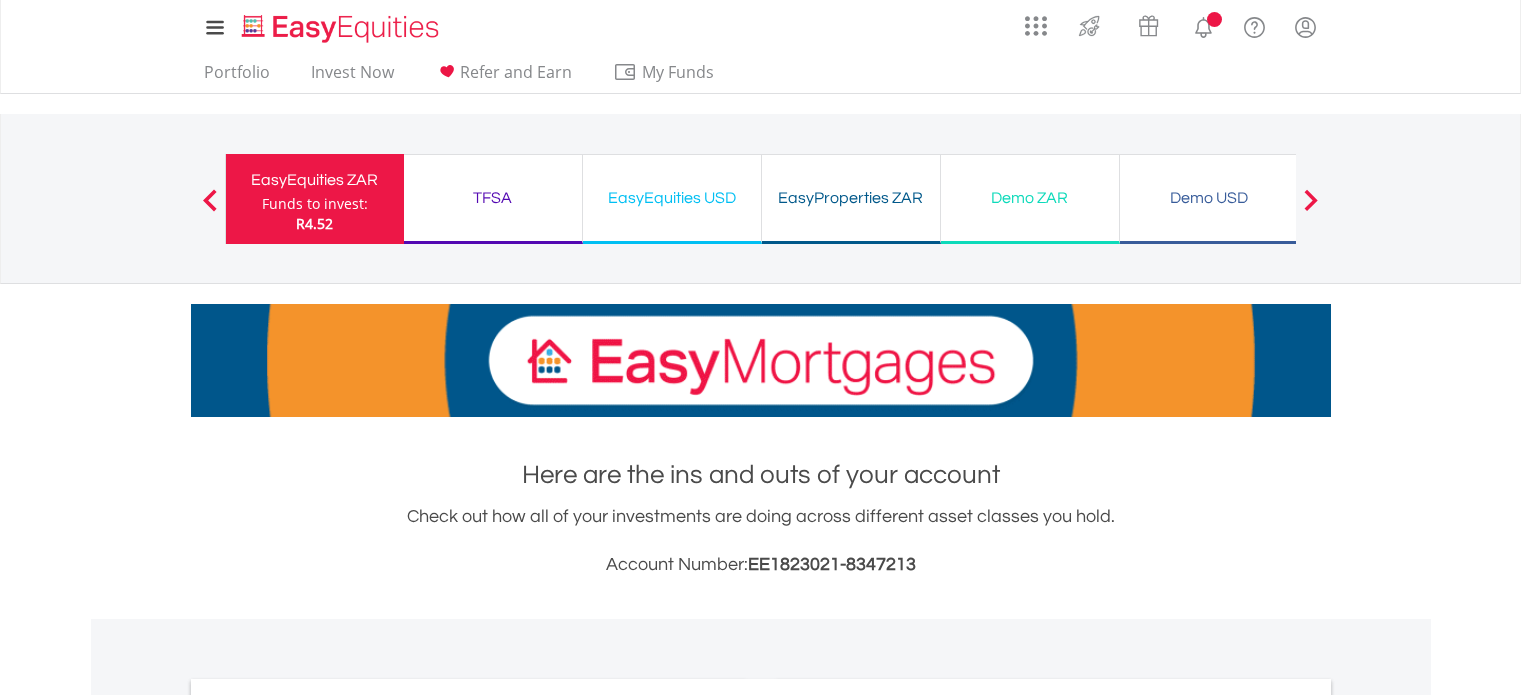 scroll, scrollTop: 0, scrollLeft: 0, axis: both 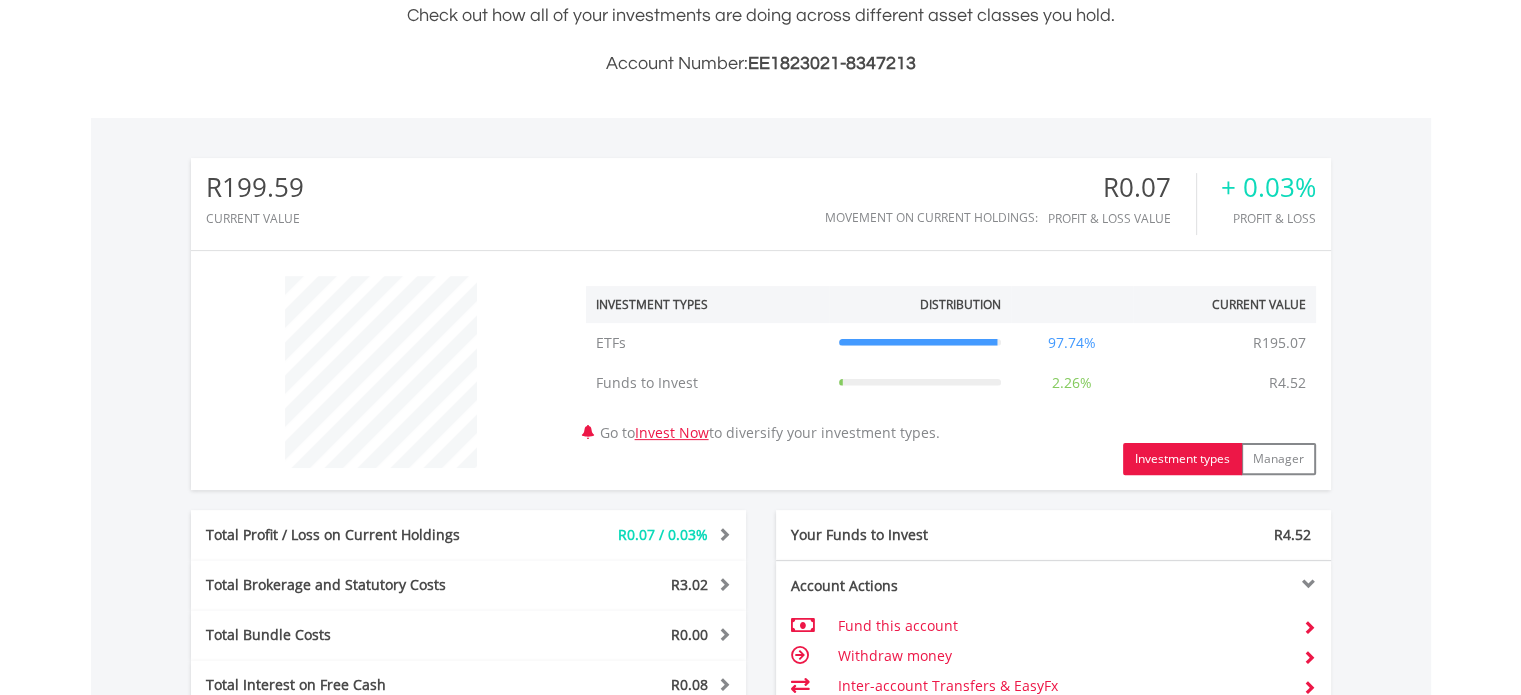 click on "+ 0.03%" at bounding box center [1268, 187] 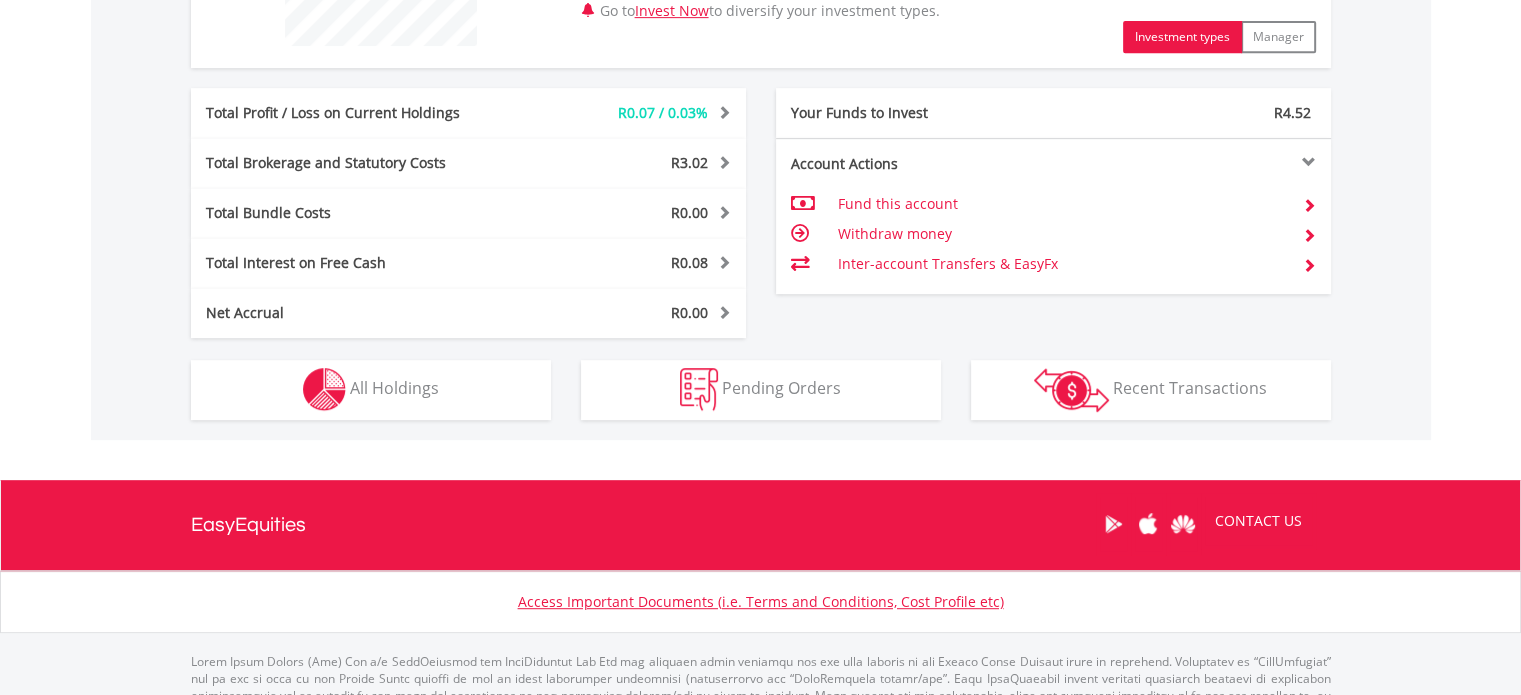 scroll, scrollTop: 994, scrollLeft: 0, axis: vertical 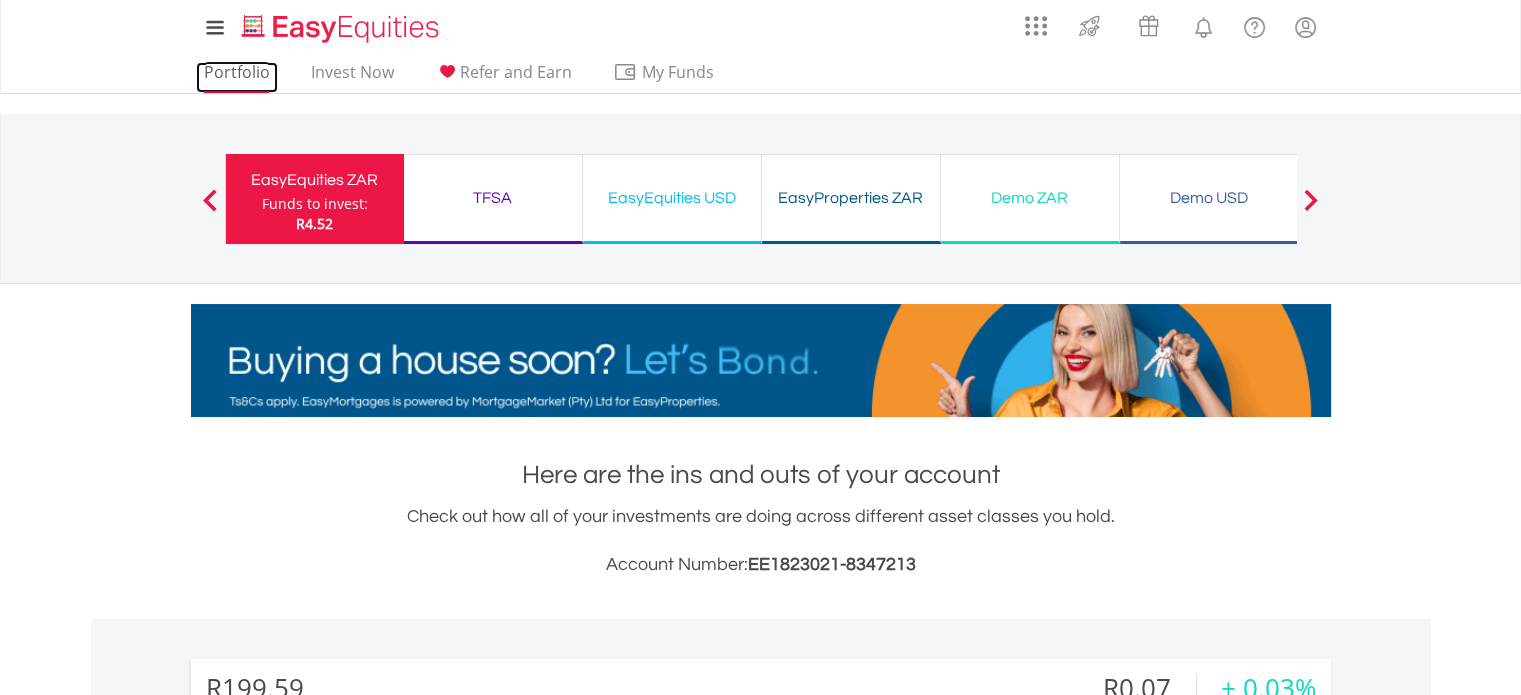 click on "Portfolio" at bounding box center (237, 77) 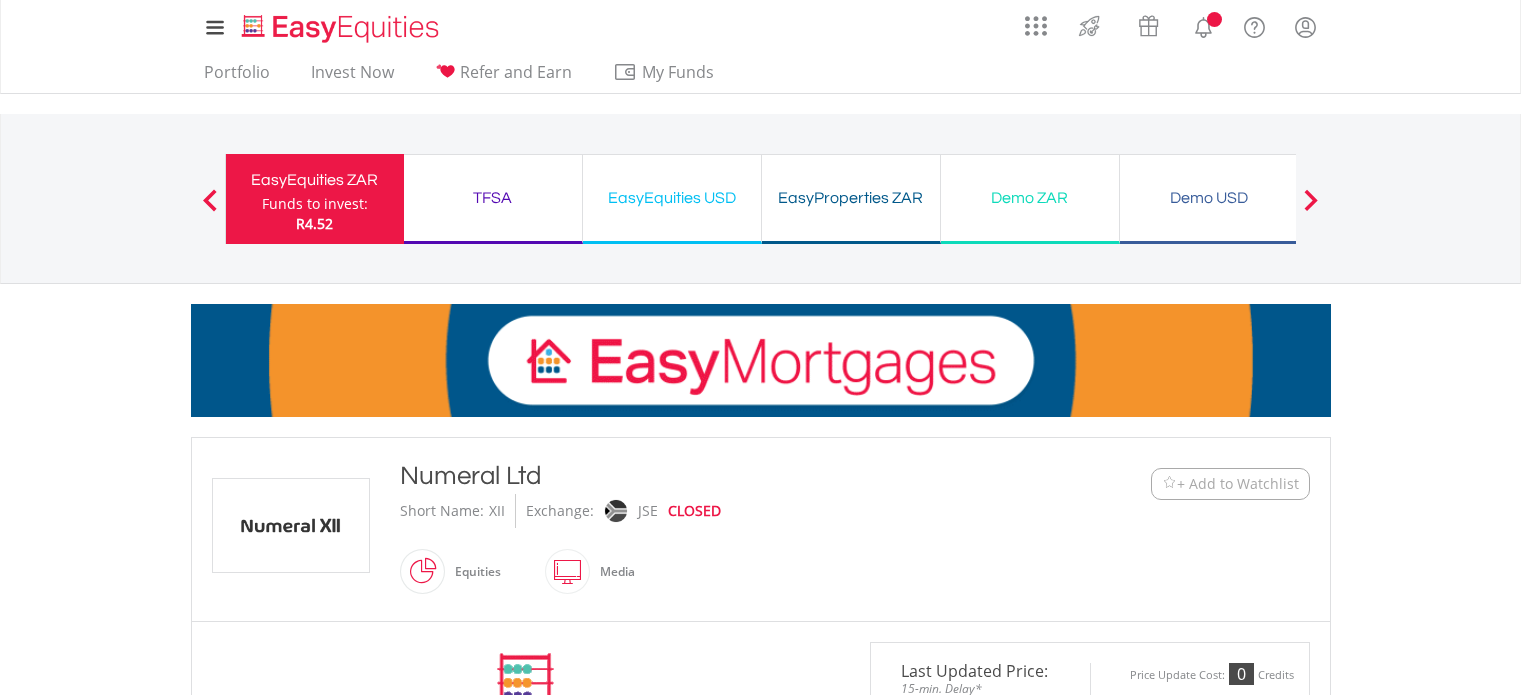 scroll, scrollTop: 0, scrollLeft: 0, axis: both 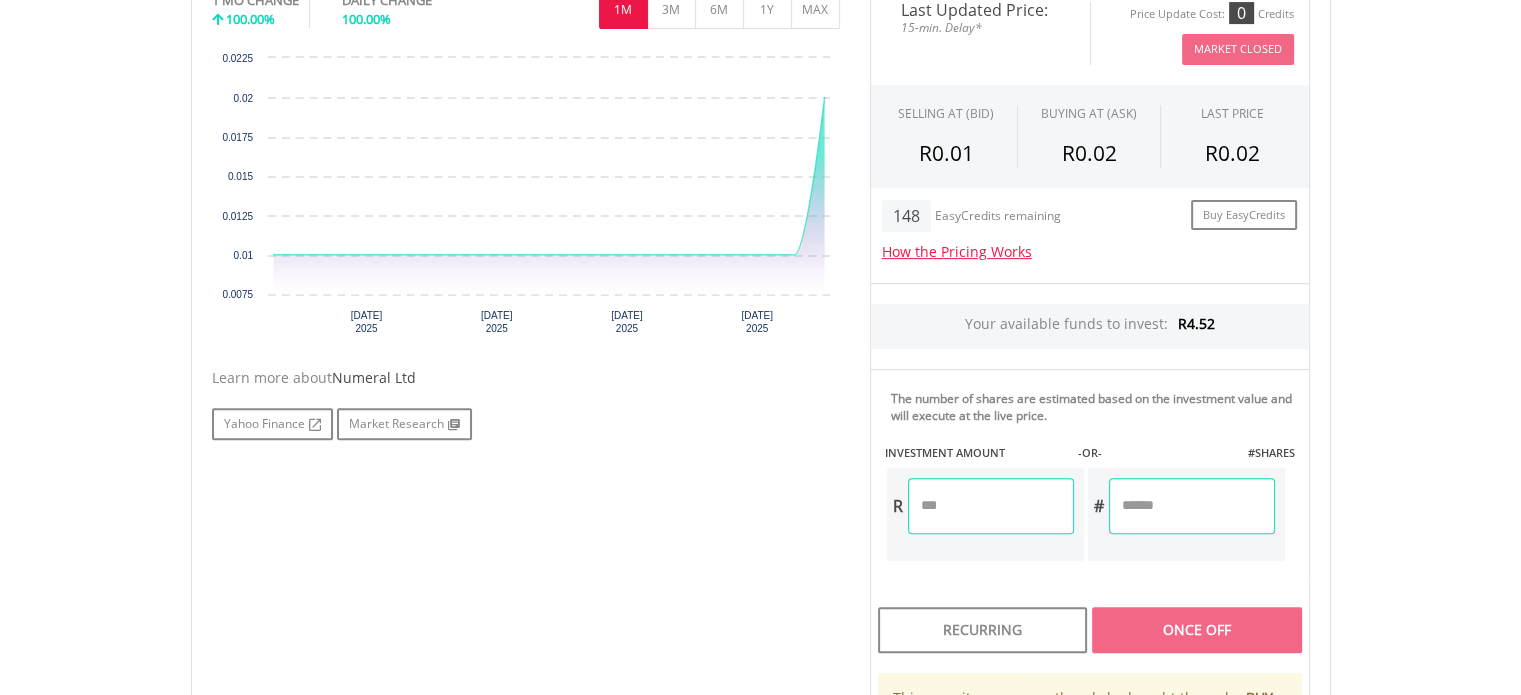 click at bounding box center (991, 506) 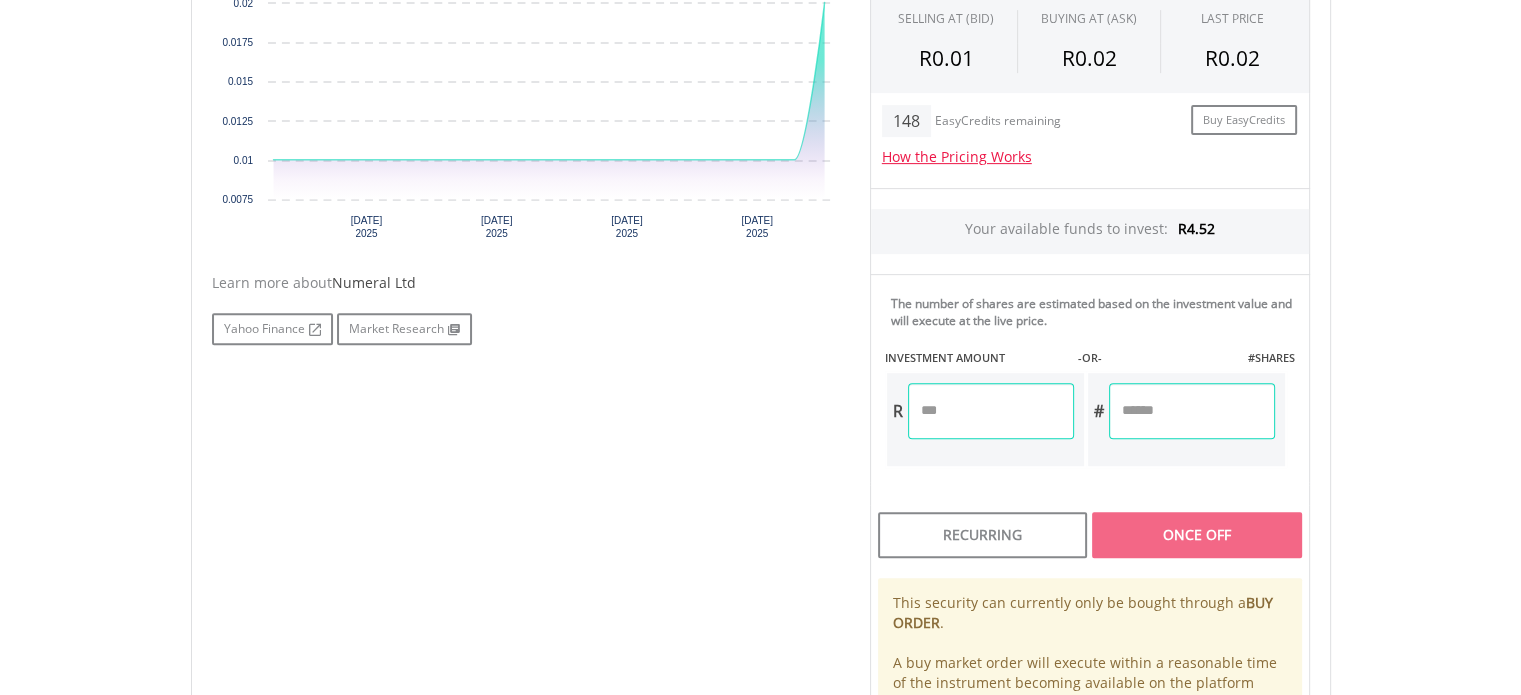 scroll, scrollTop: 788, scrollLeft: 0, axis: vertical 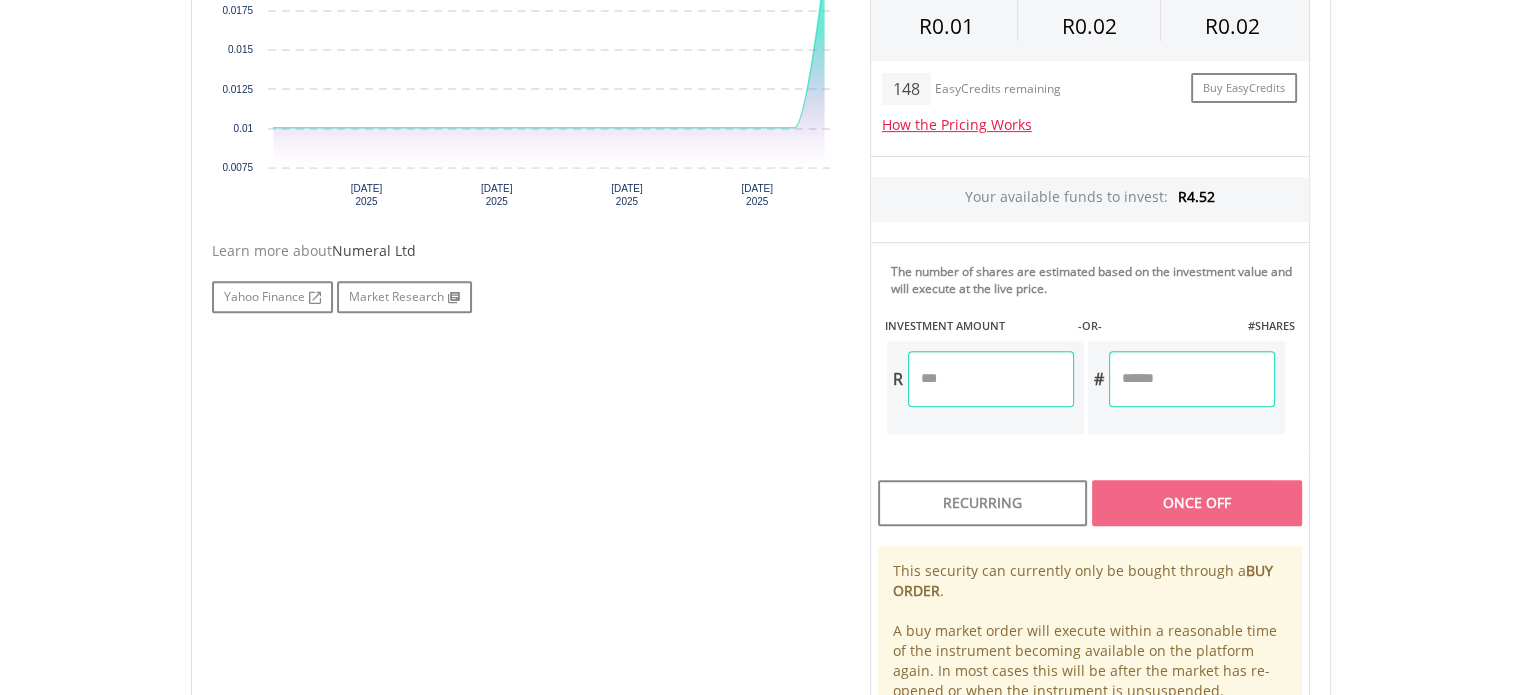 type on "****" 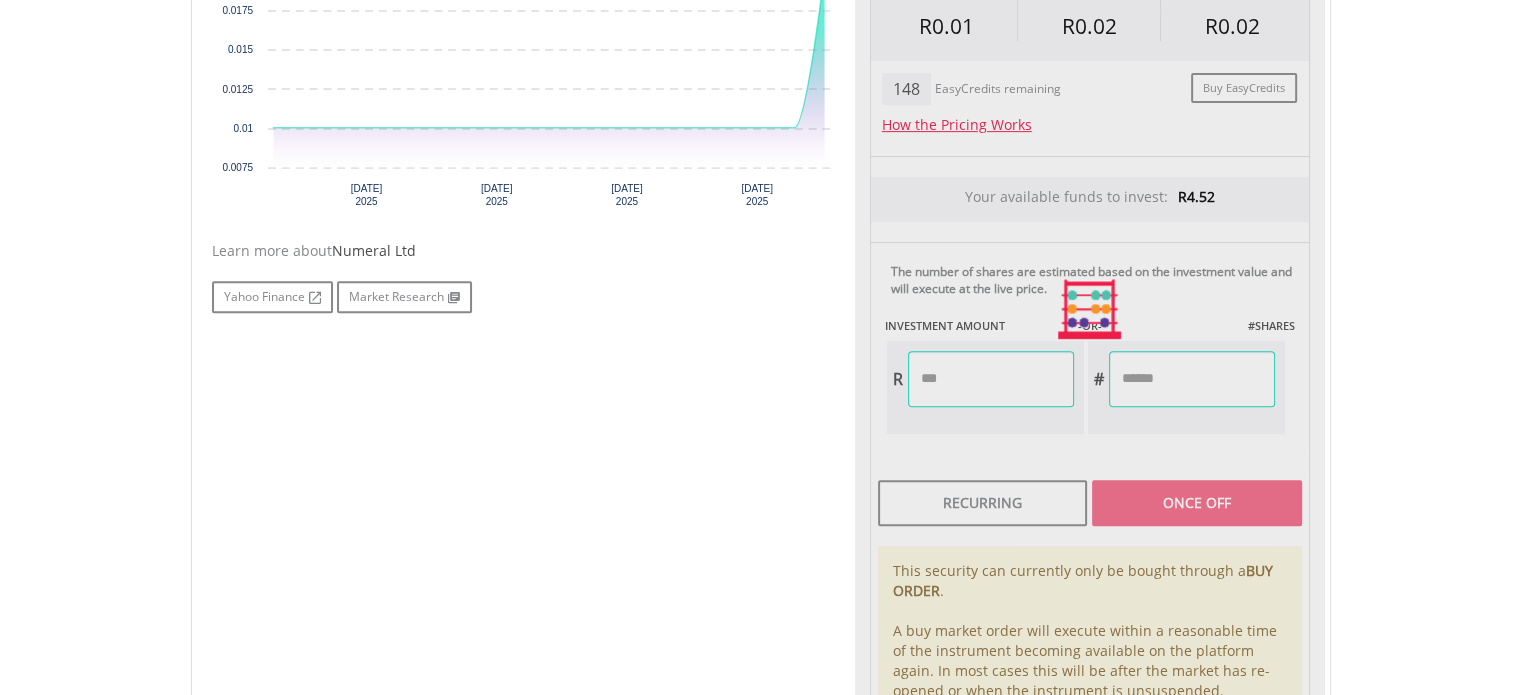 click on "Last Updated Price:
15-min. Delay*
Price Update Cost:
0
Credits
Market Closed
SELLING AT (BID)
BUYING AT                     (ASK)
LAST PRICE
R0.01
R0.02
R0.02
148
EasyCredits remaining" at bounding box center [1090, 309] 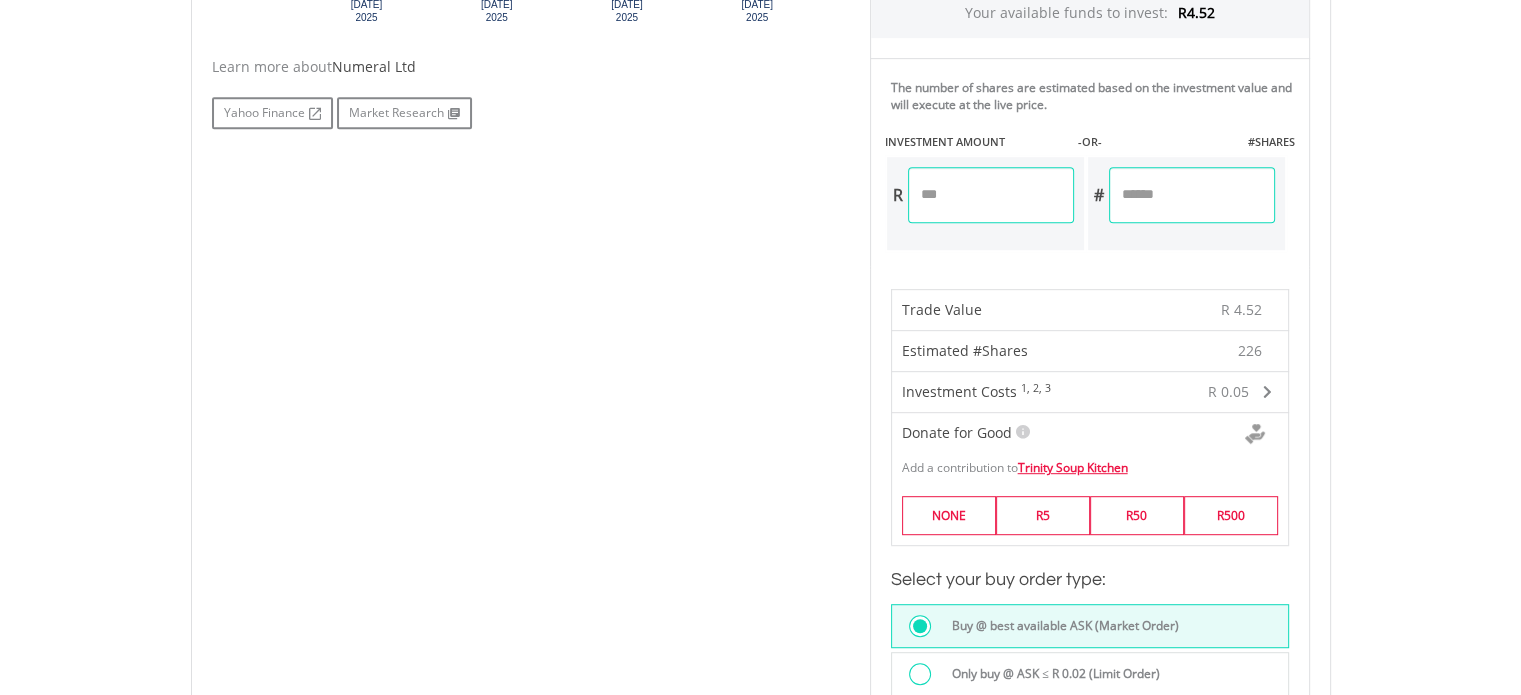 scroll, scrollTop: 999, scrollLeft: 0, axis: vertical 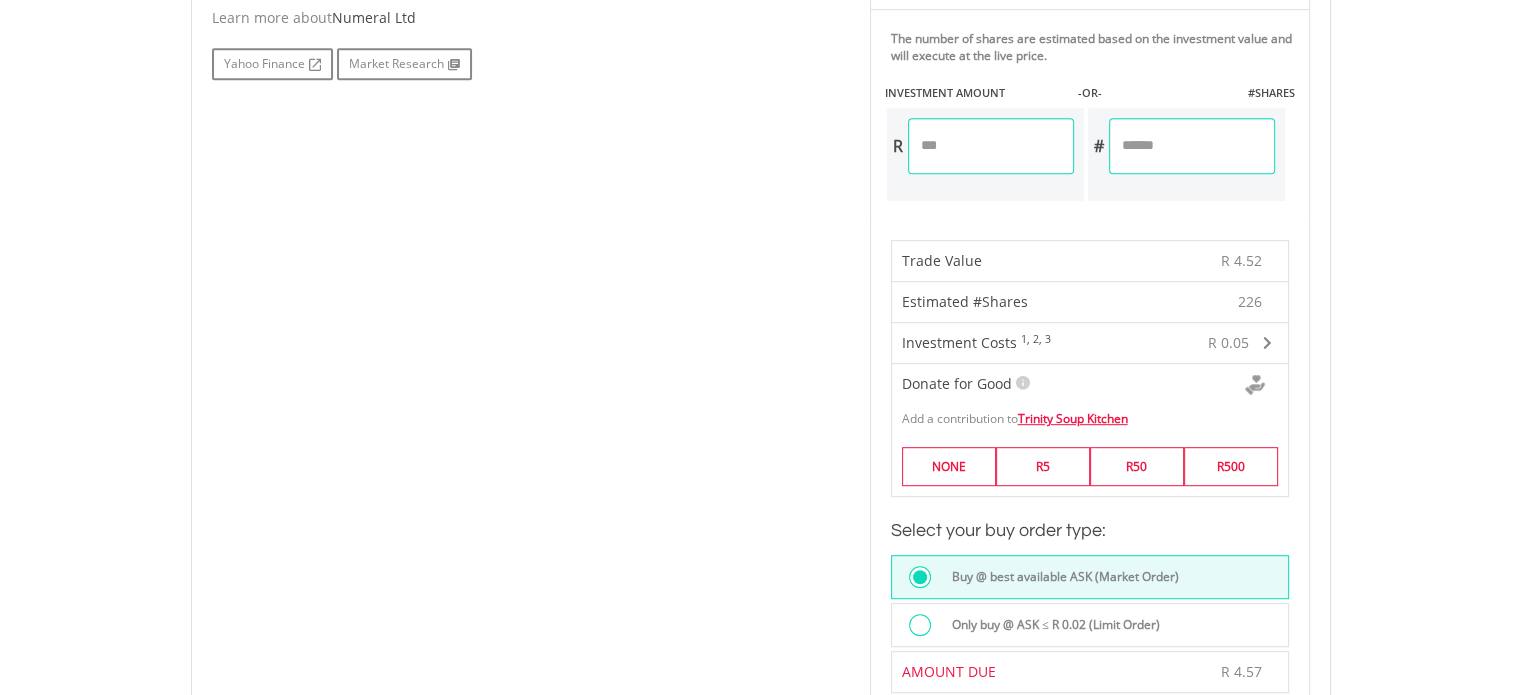 click on "****" at bounding box center [991, 146] 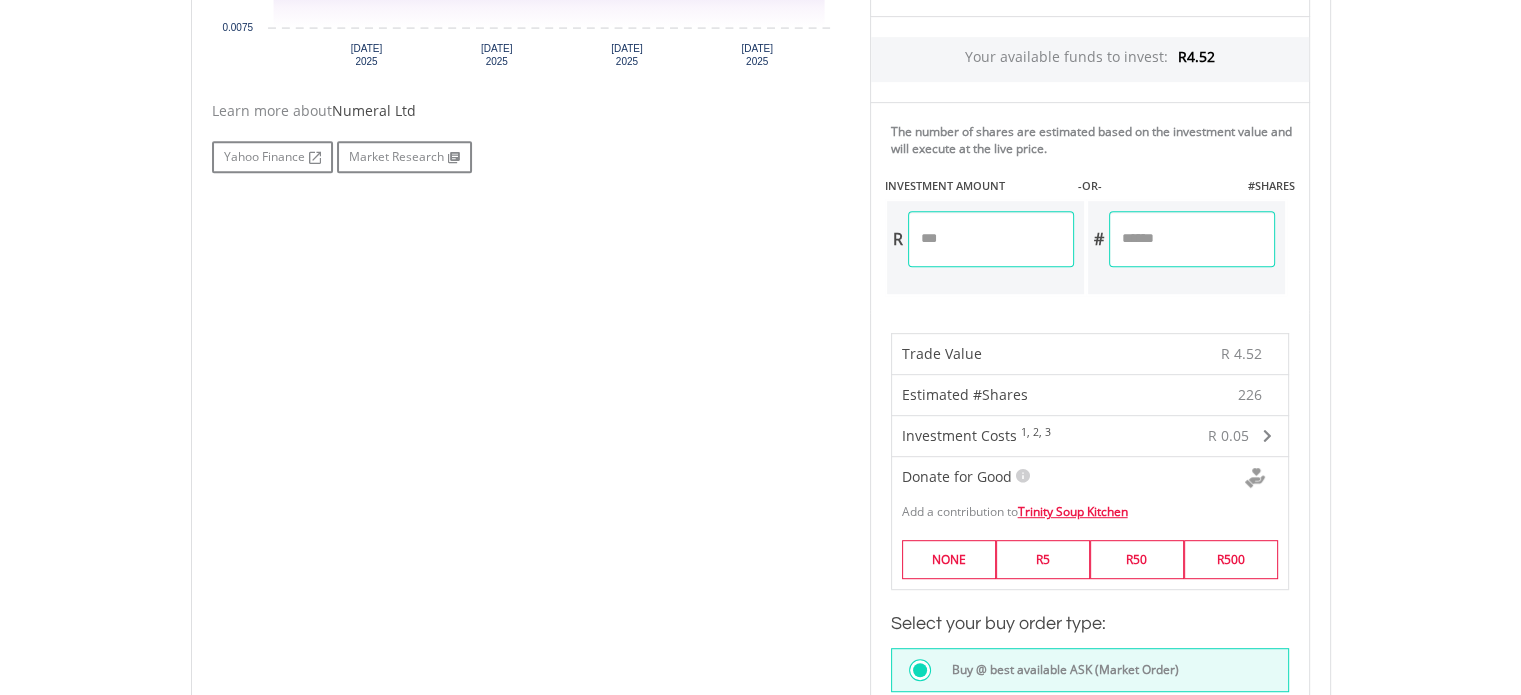 scroll, scrollTop: 908, scrollLeft: 0, axis: vertical 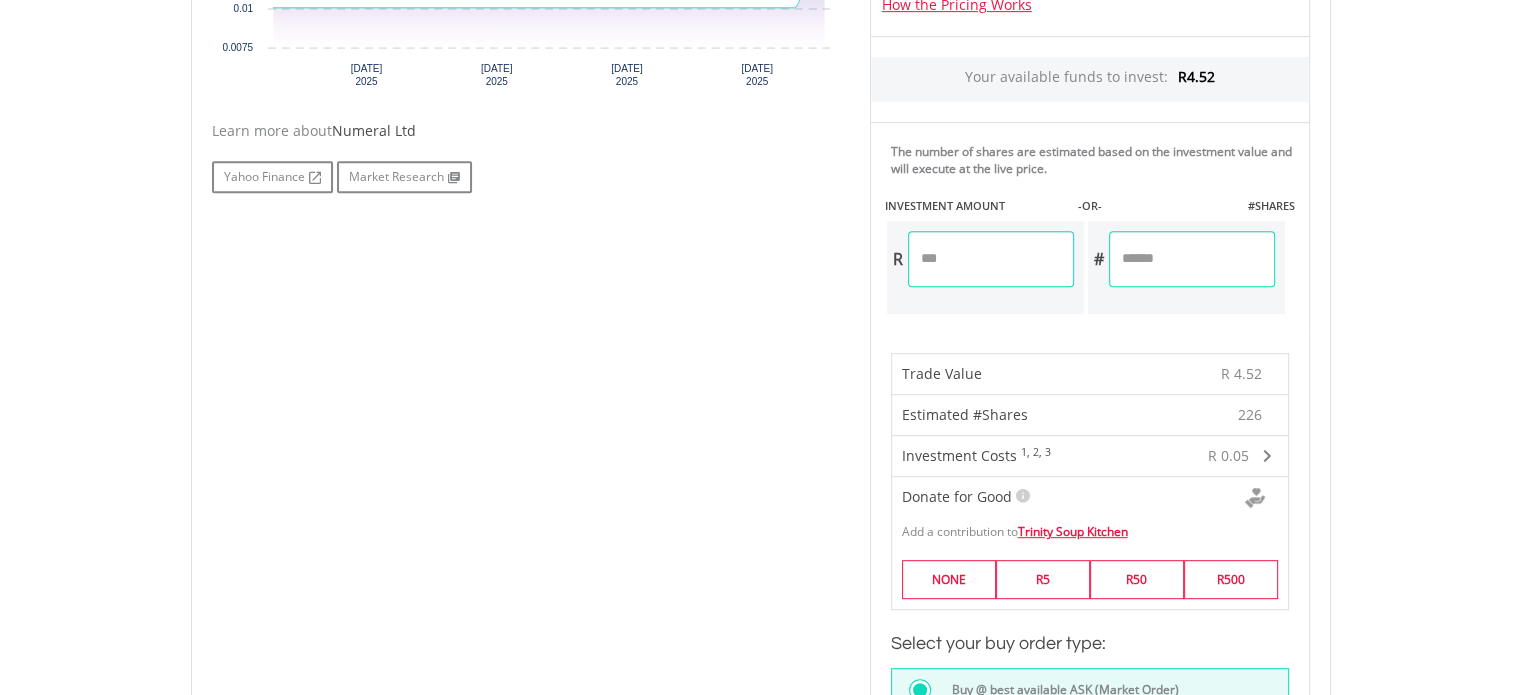 type on "***" 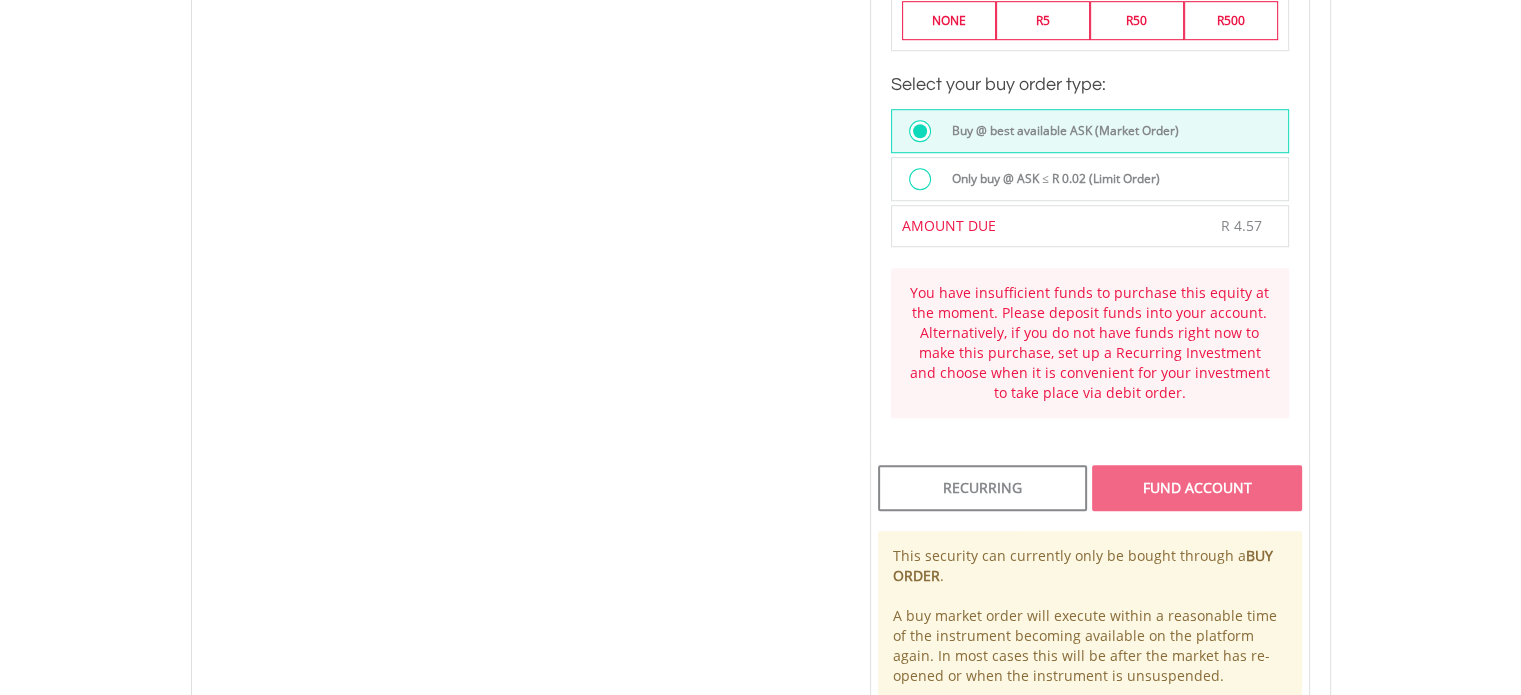 scroll, scrollTop: 1477, scrollLeft: 0, axis: vertical 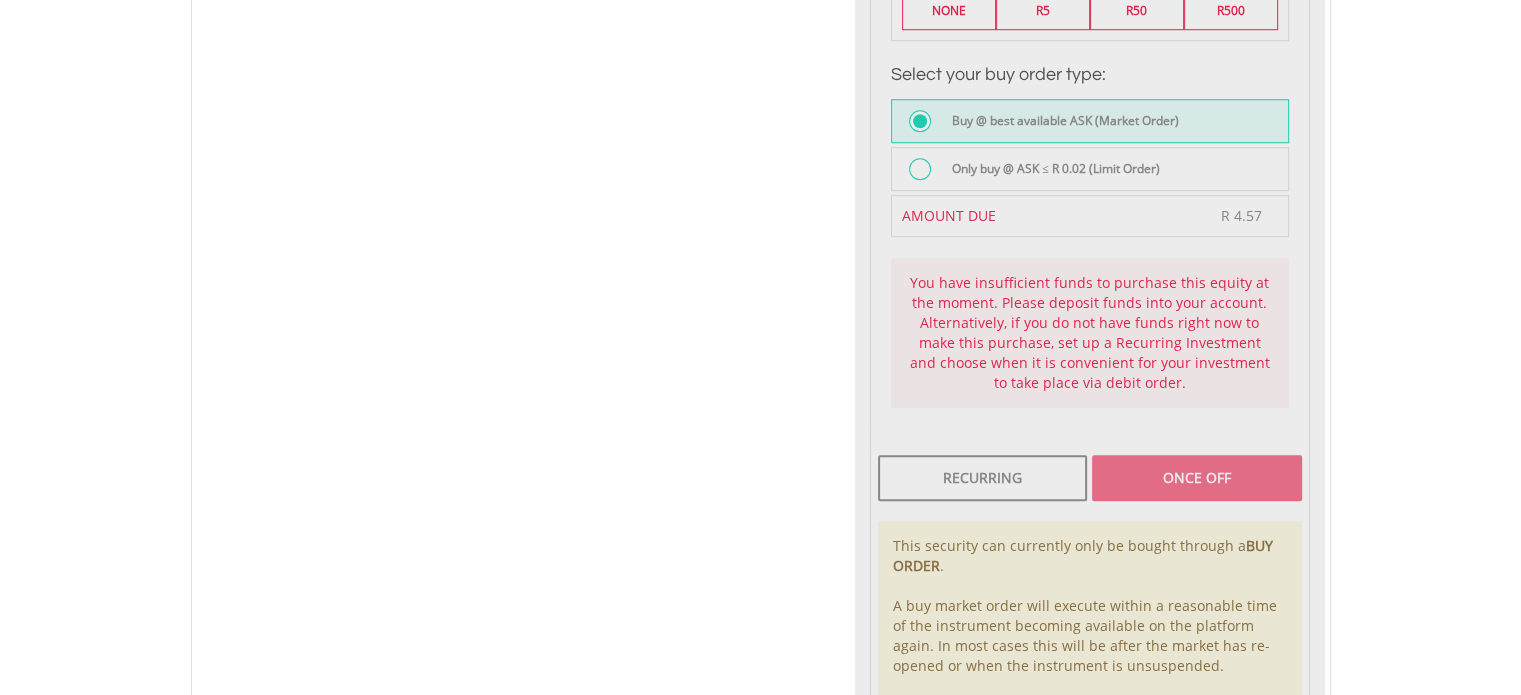 type on "****" 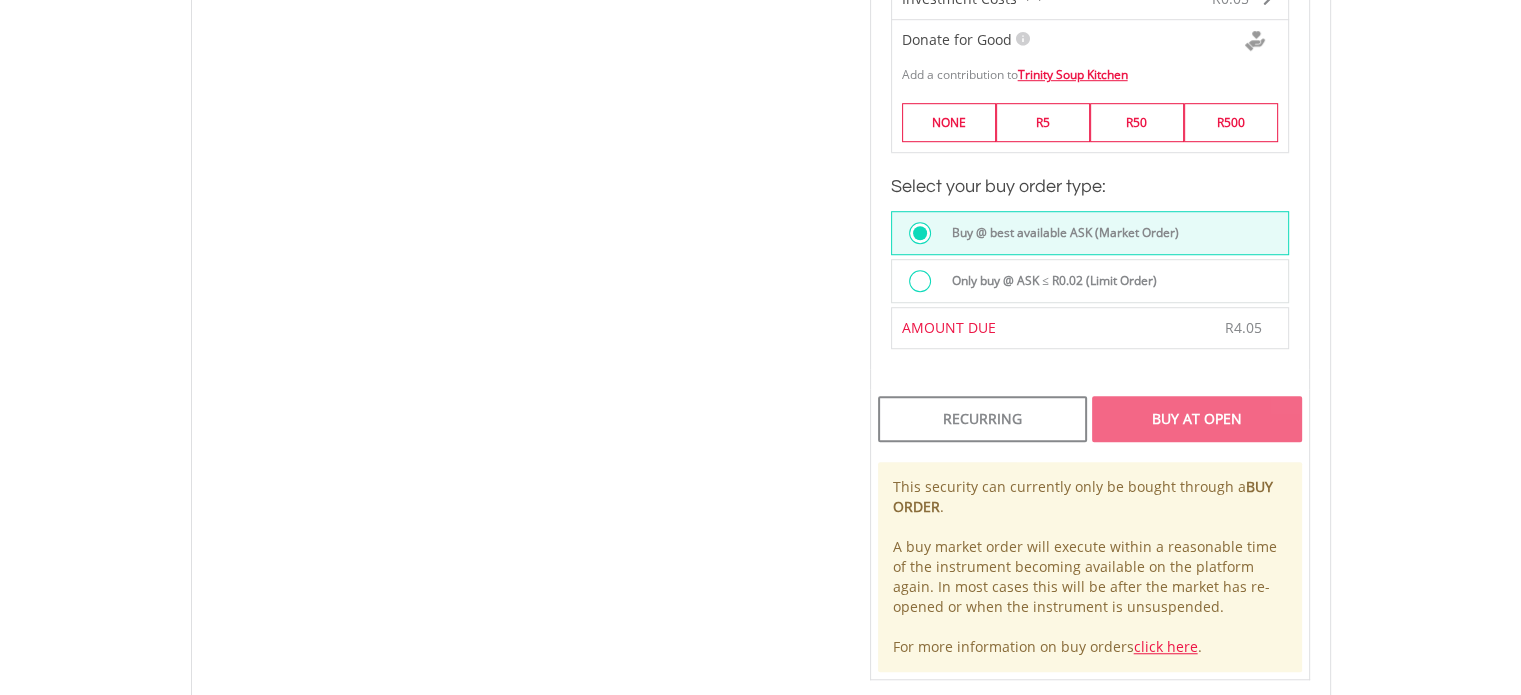 scroll, scrollTop: 1343, scrollLeft: 0, axis: vertical 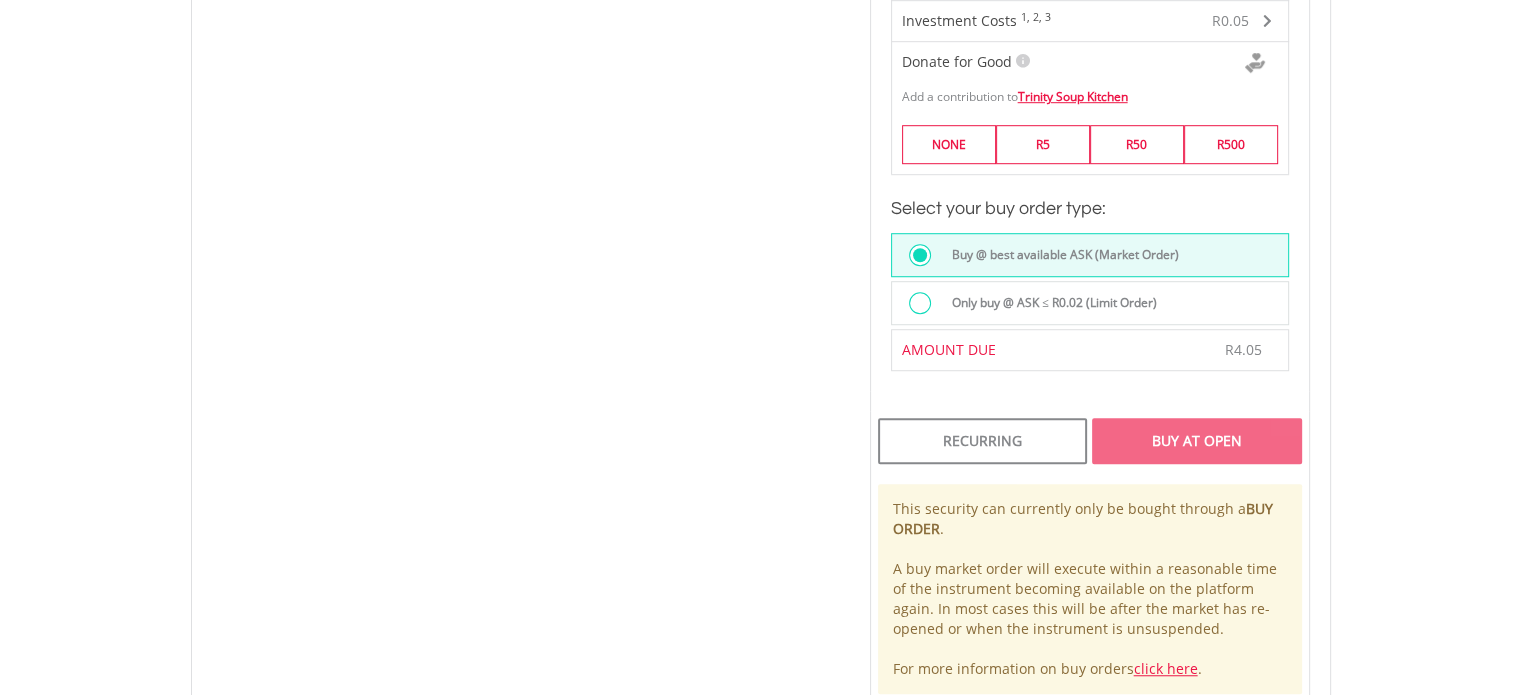 click on "Buy At Open" at bounding box center (1196, 441) 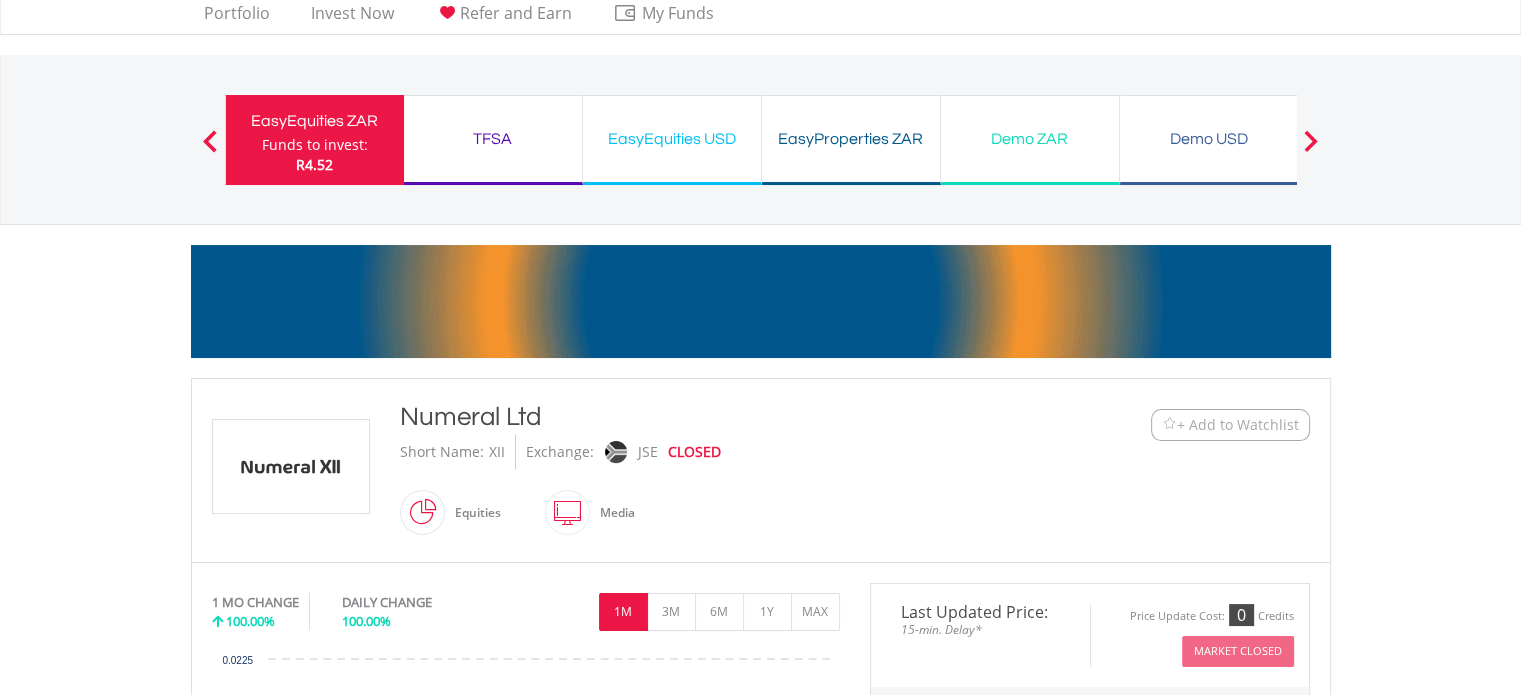 scroll, scrollTop: 0, scrollLeft: 0, axis: both 